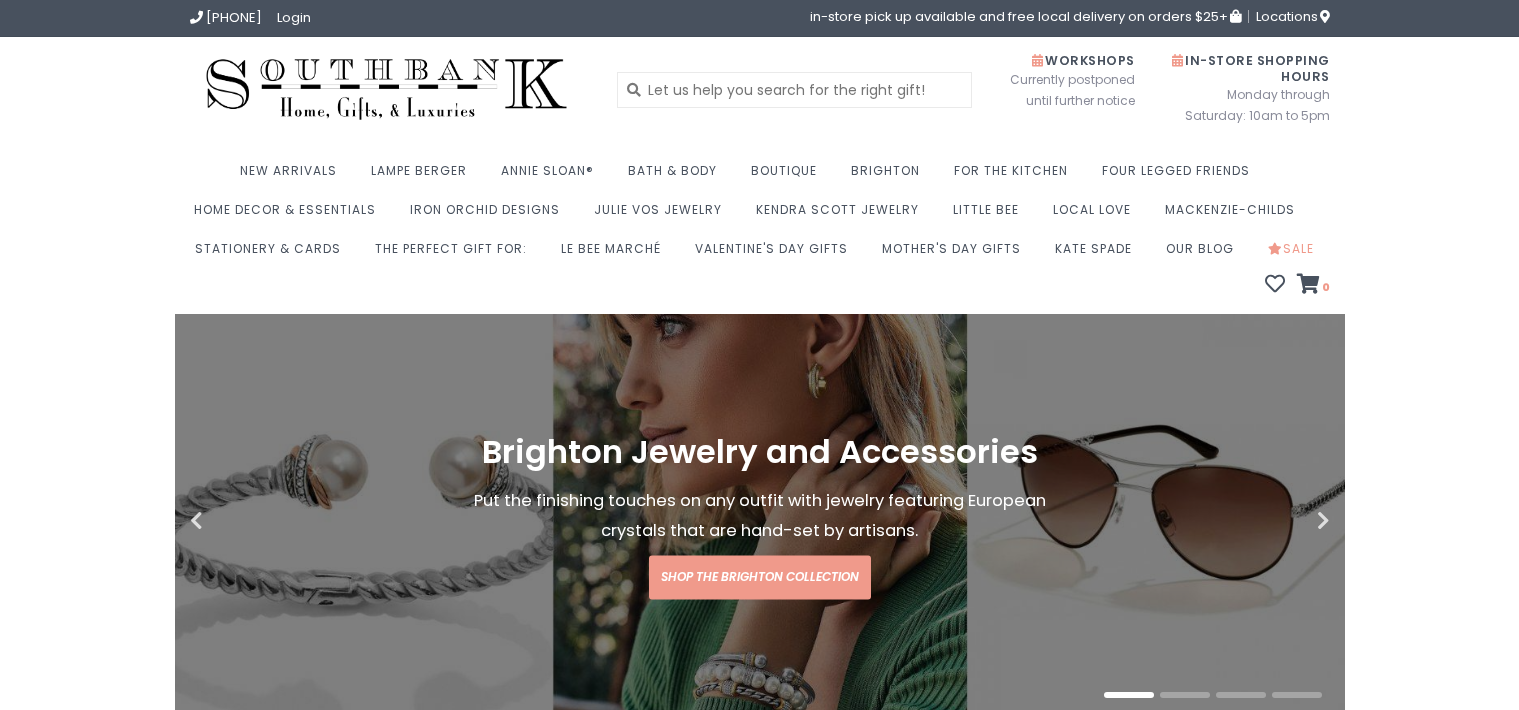 scroll, scrollTop: 0, scrollLeft: 0, axis: both 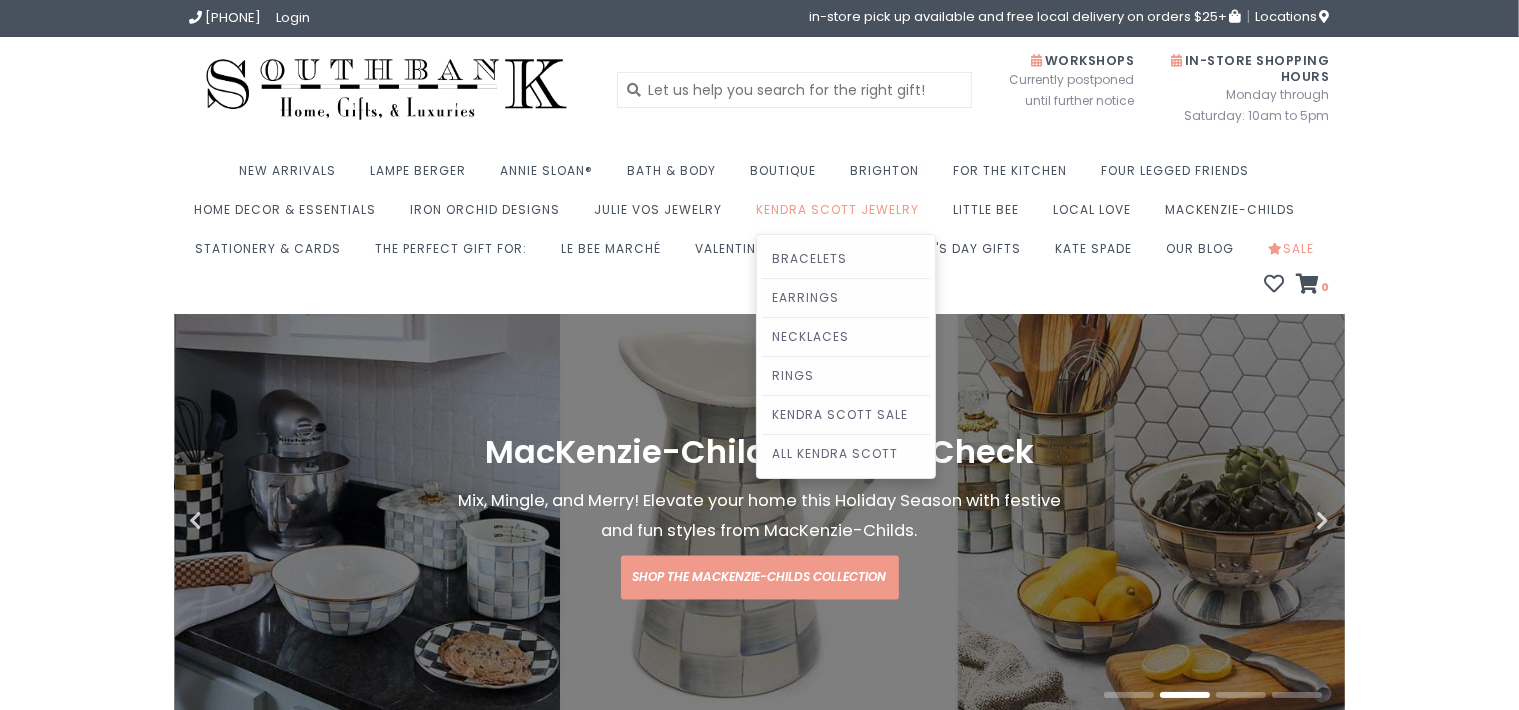 click on "Kendra Scott Jewelry" at bounding box center [842, 215] 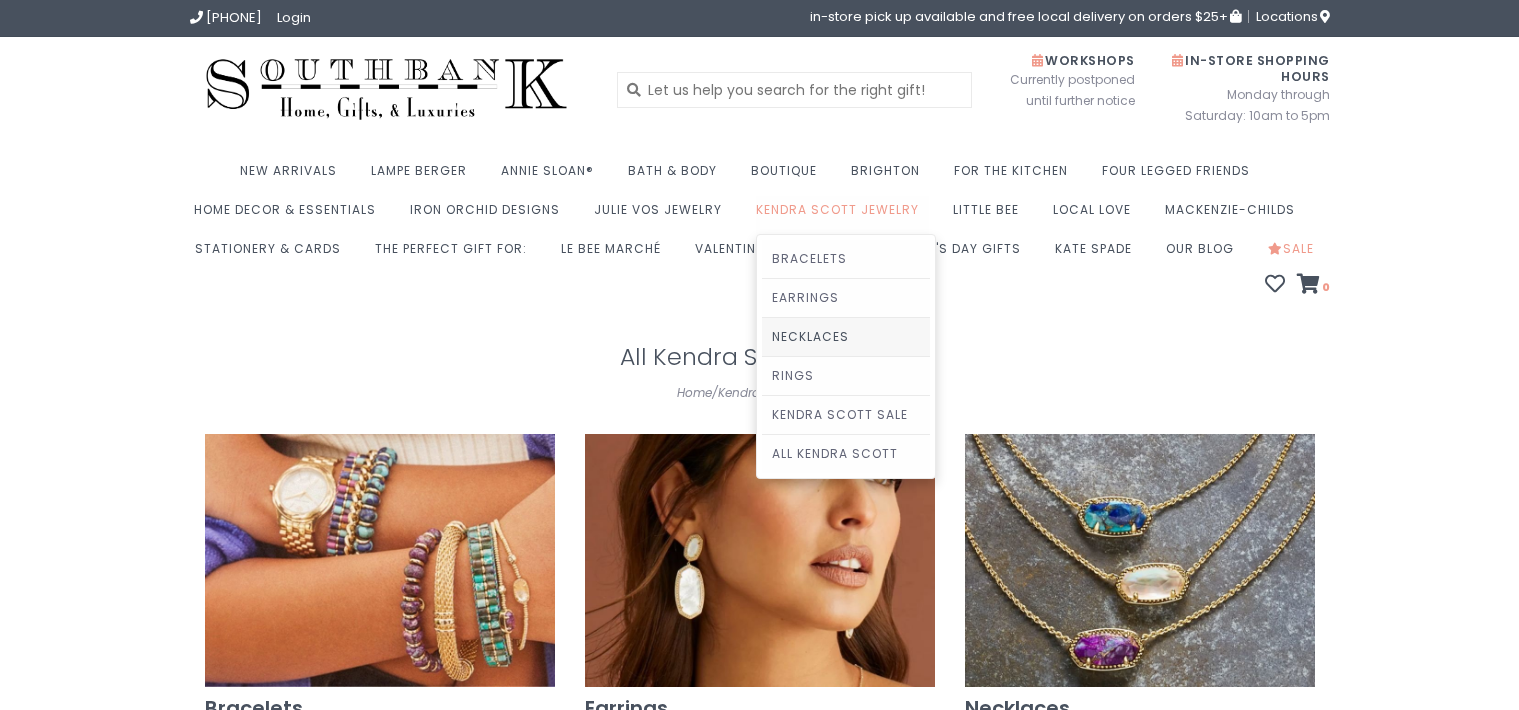 scroll, scrollTop: 0, scrollLeft: 0, axis: both 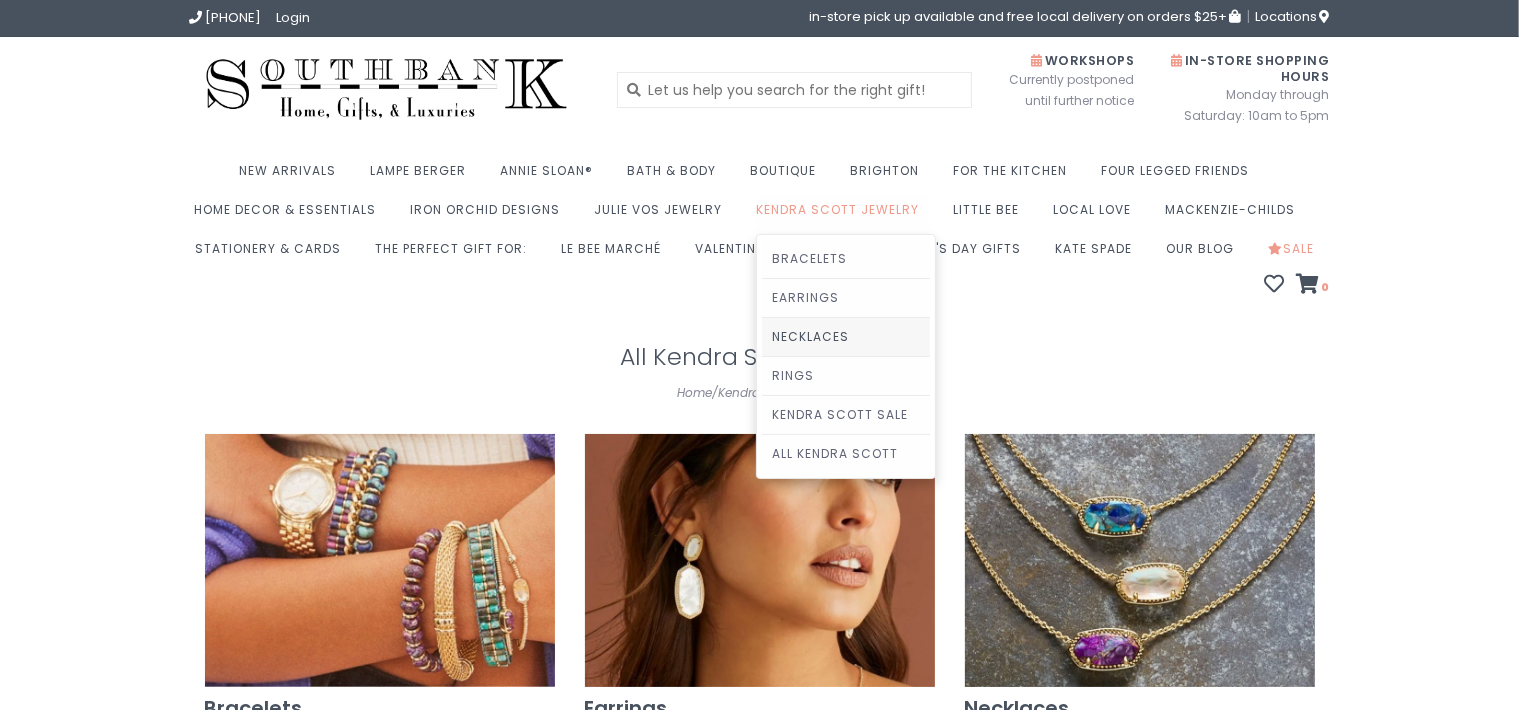 click on "Necklaces" at bounding box center [846, 337] 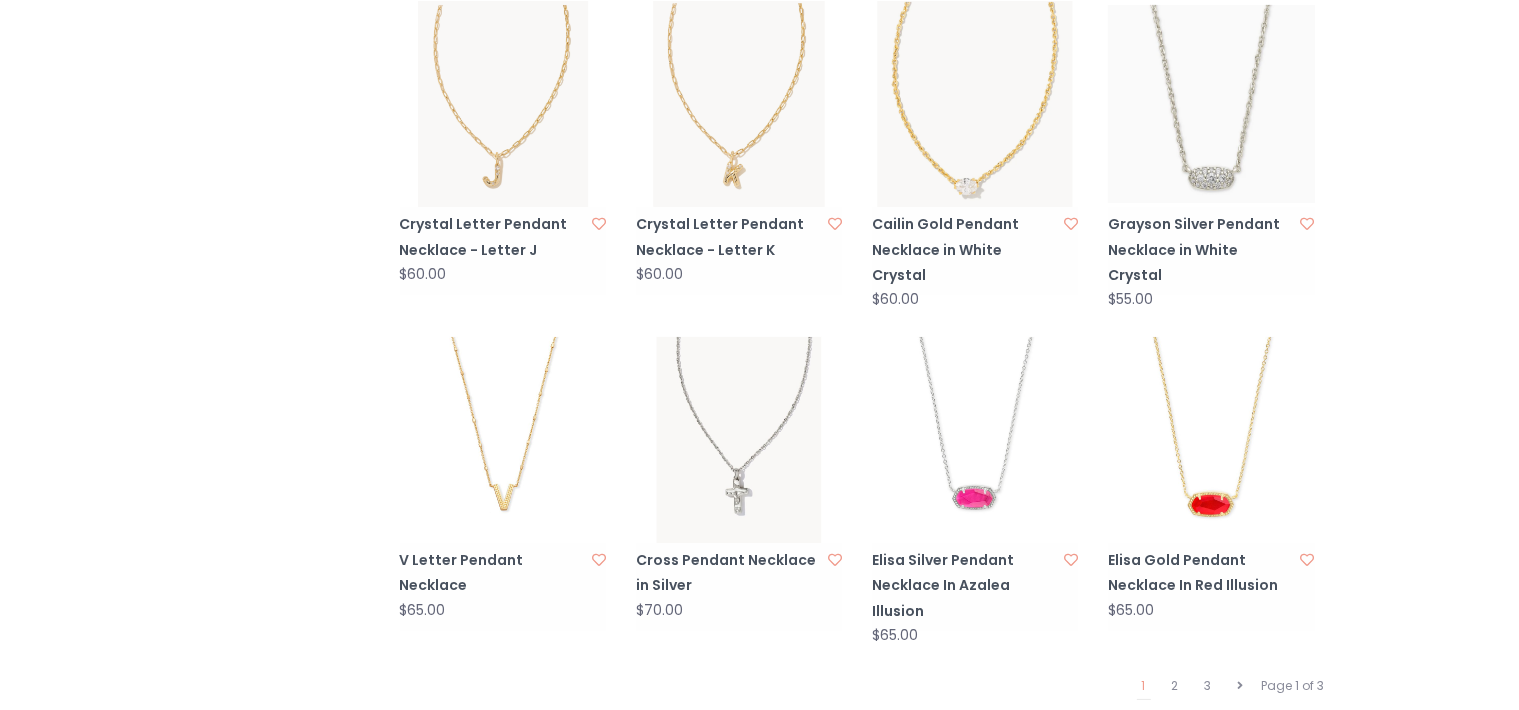 scroll, scrollTop: 2267, scrollLeft: 0, axis: vertical 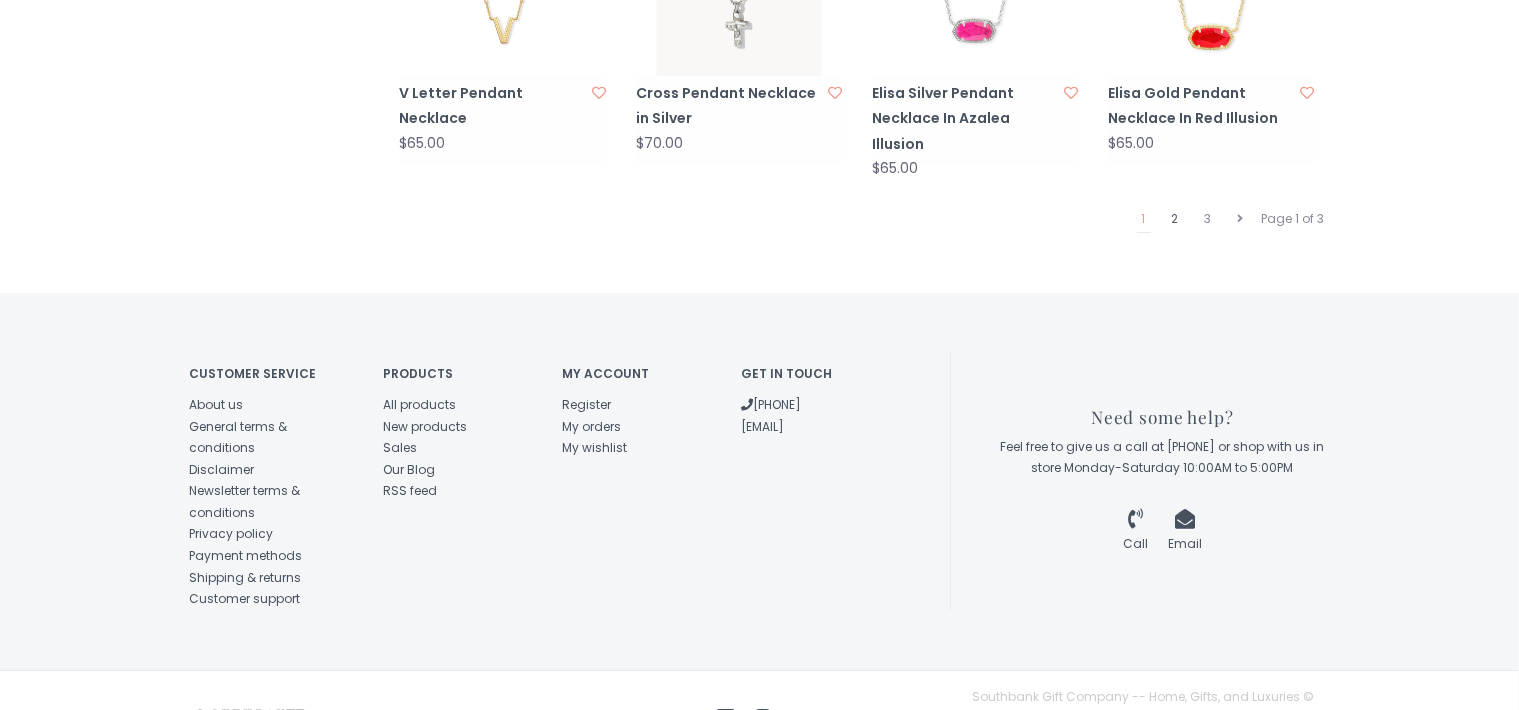 click on "2" at bounding box center [1175, 219] 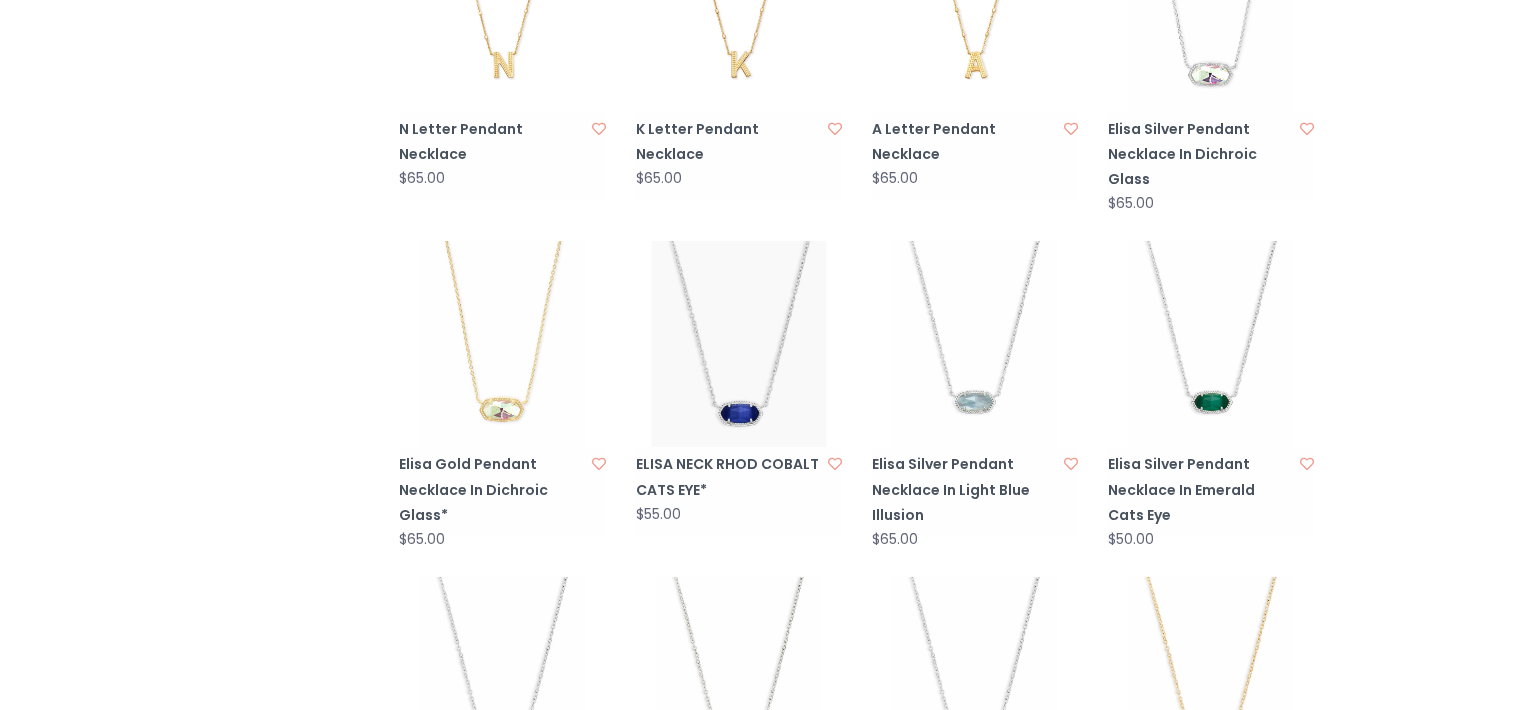 scroll, scrollTop: 1920, scrollLeft: 0, axis: vertical 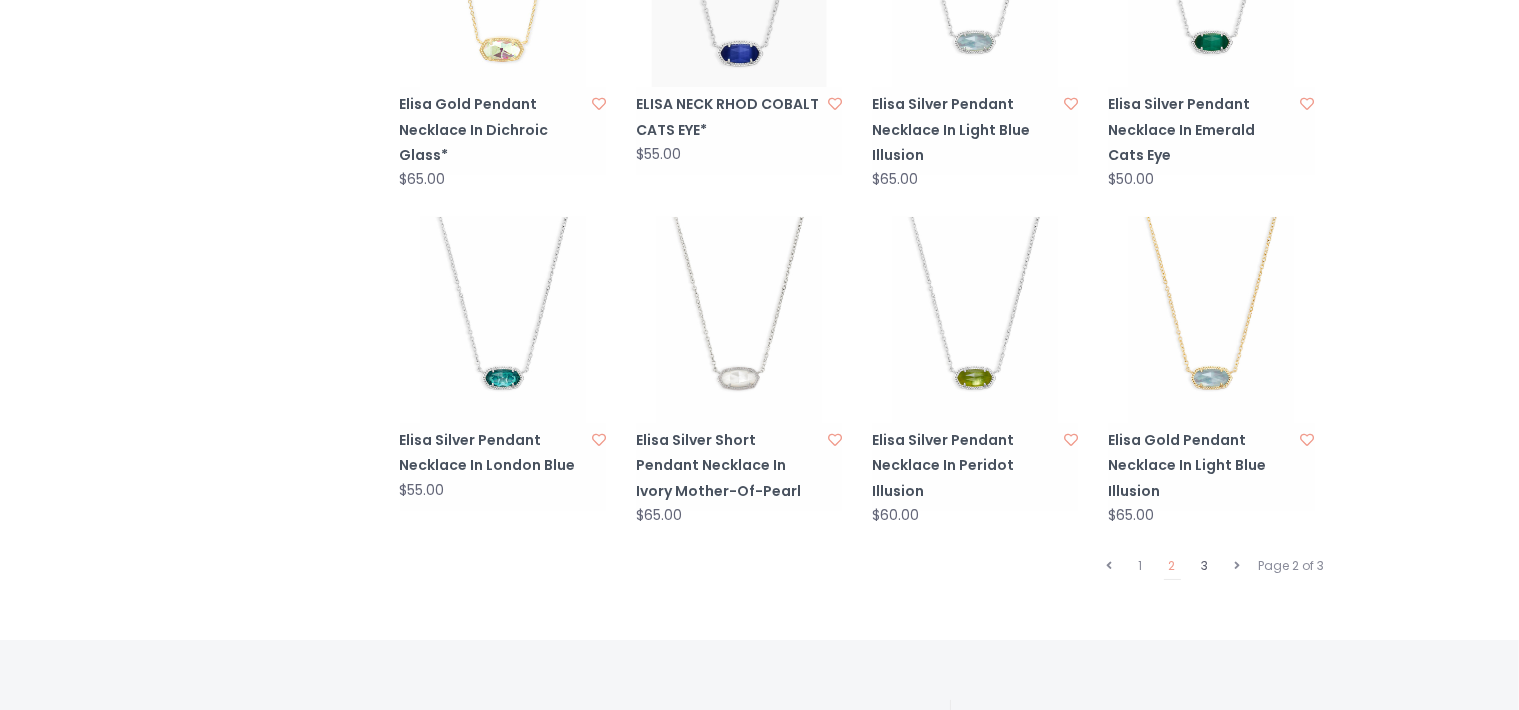 click on "3" at bounding box center [1205, 566] 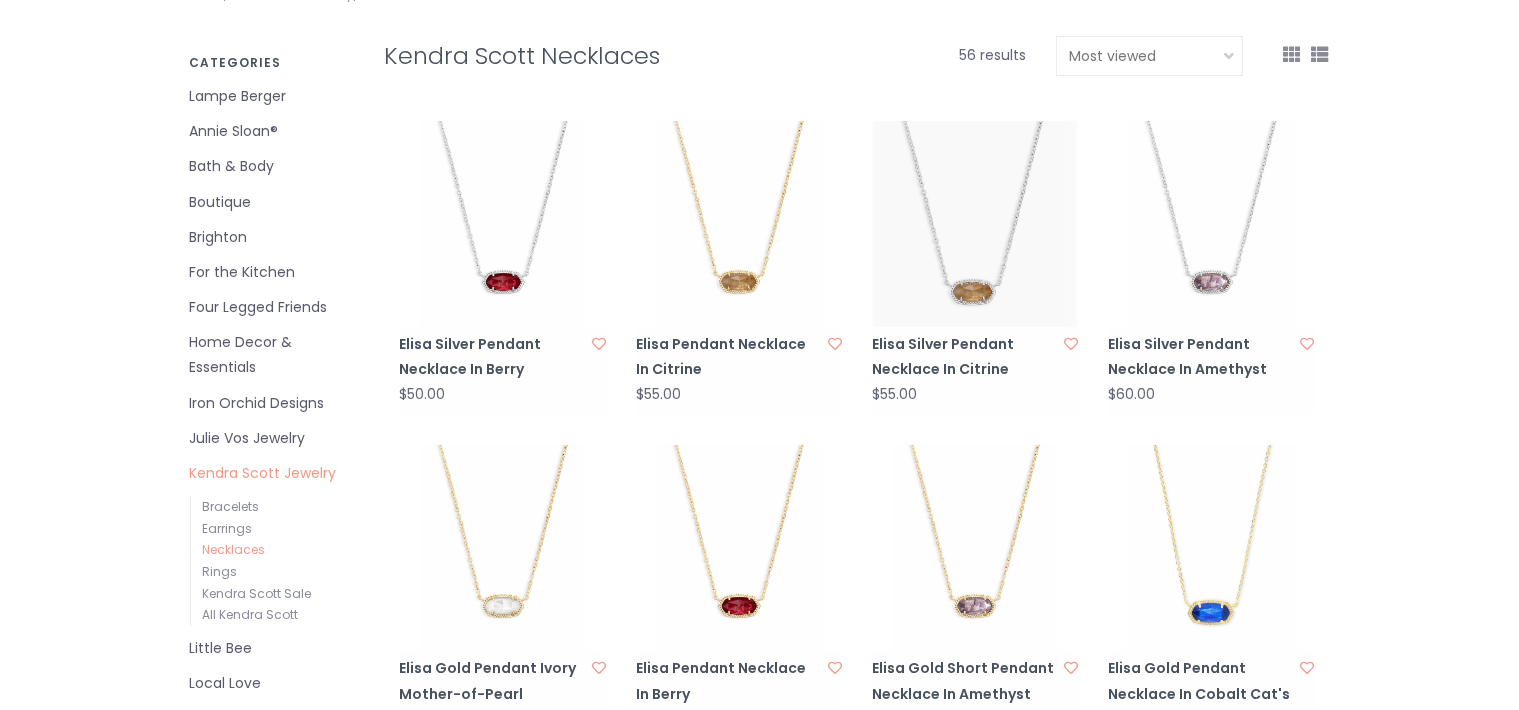 scroll, scrollTop: 840, scrollLeft: 0, axis: vertical 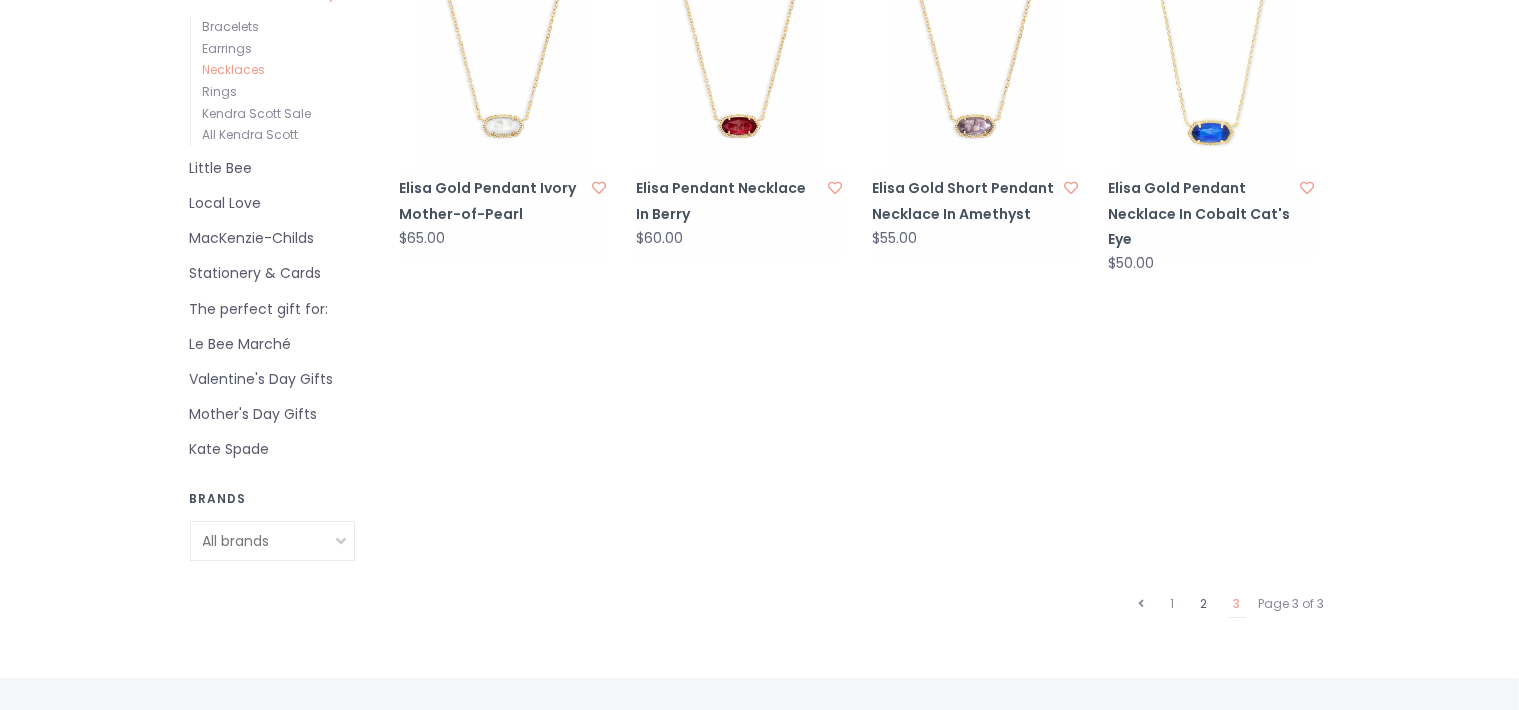 click on "2" at bounding box center [1204, 604] 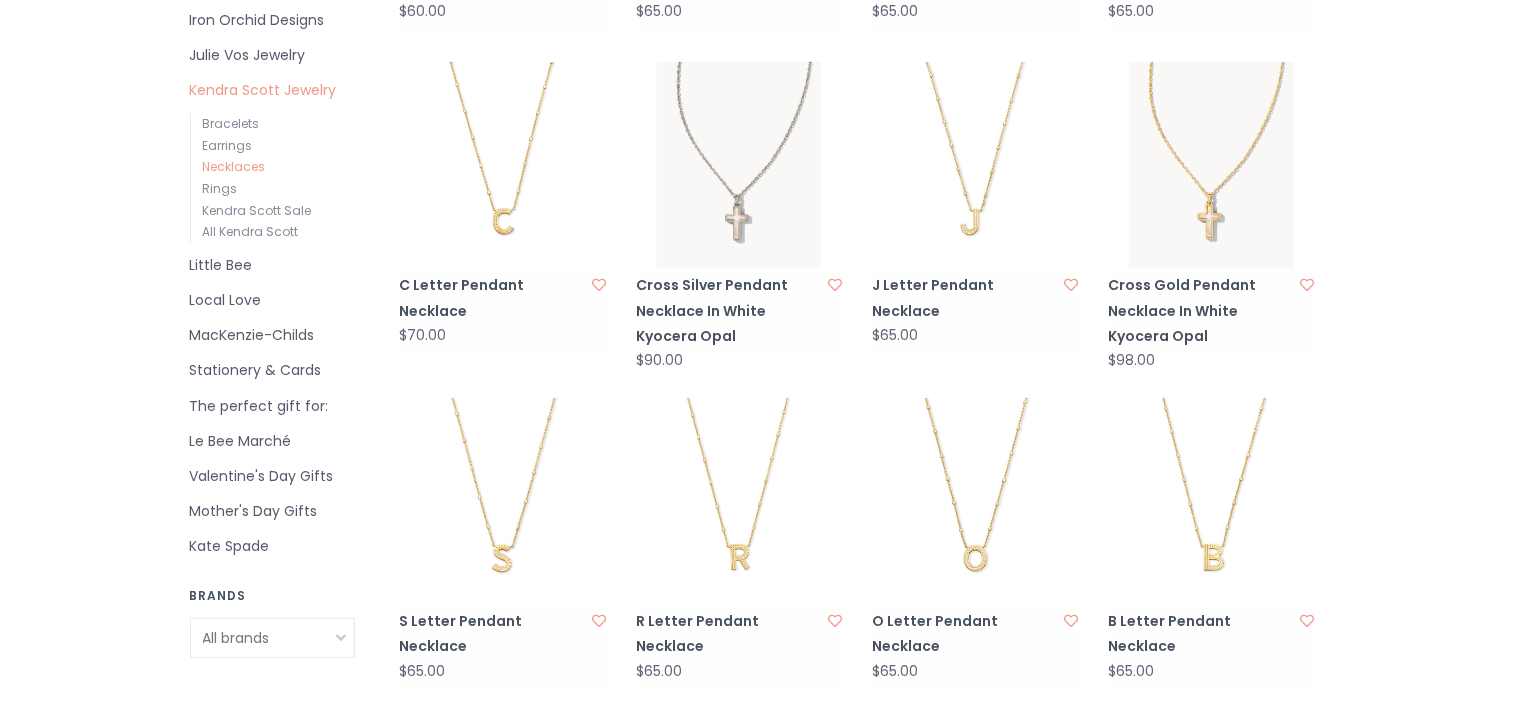 scroll, scrollTop: 600, scrollLeft: 0, axis: vertical 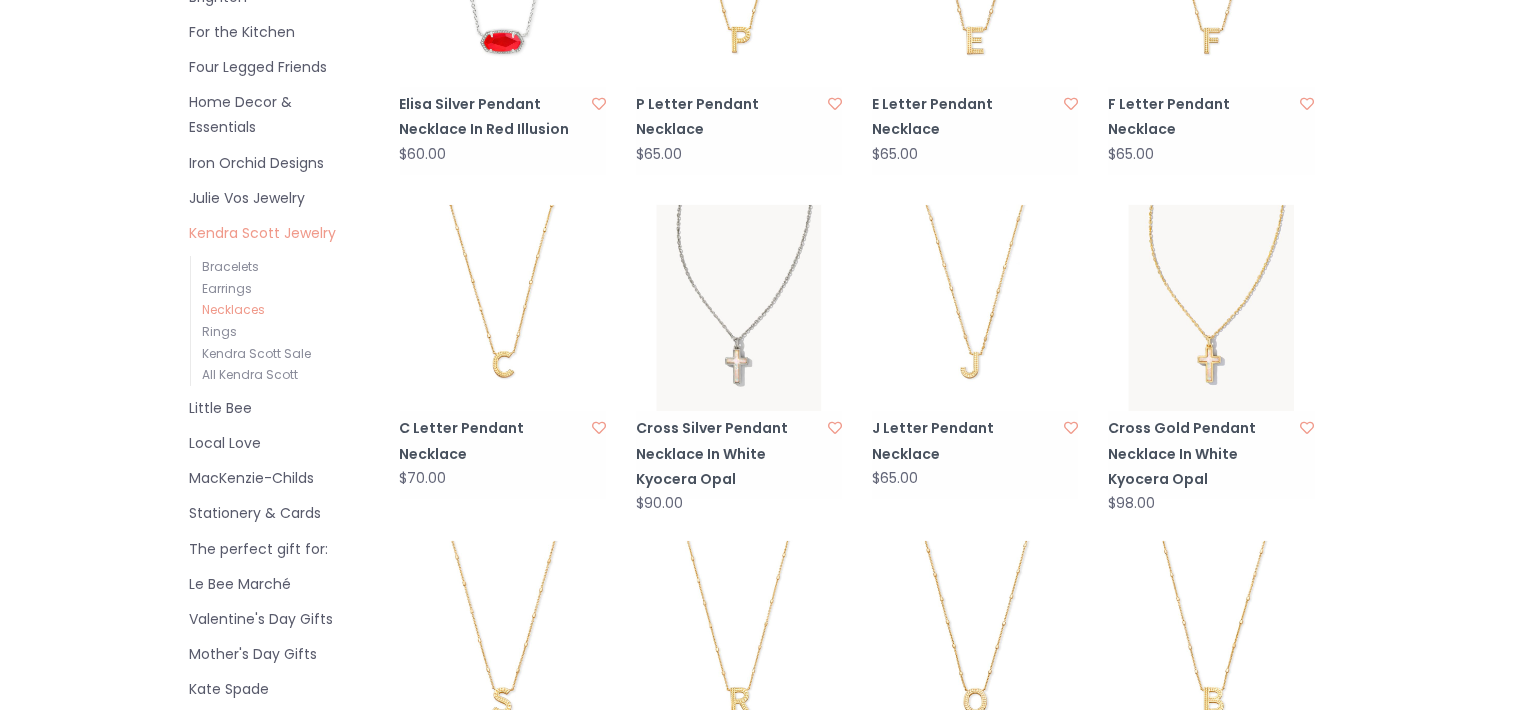 click at bounding box center (503, 308) 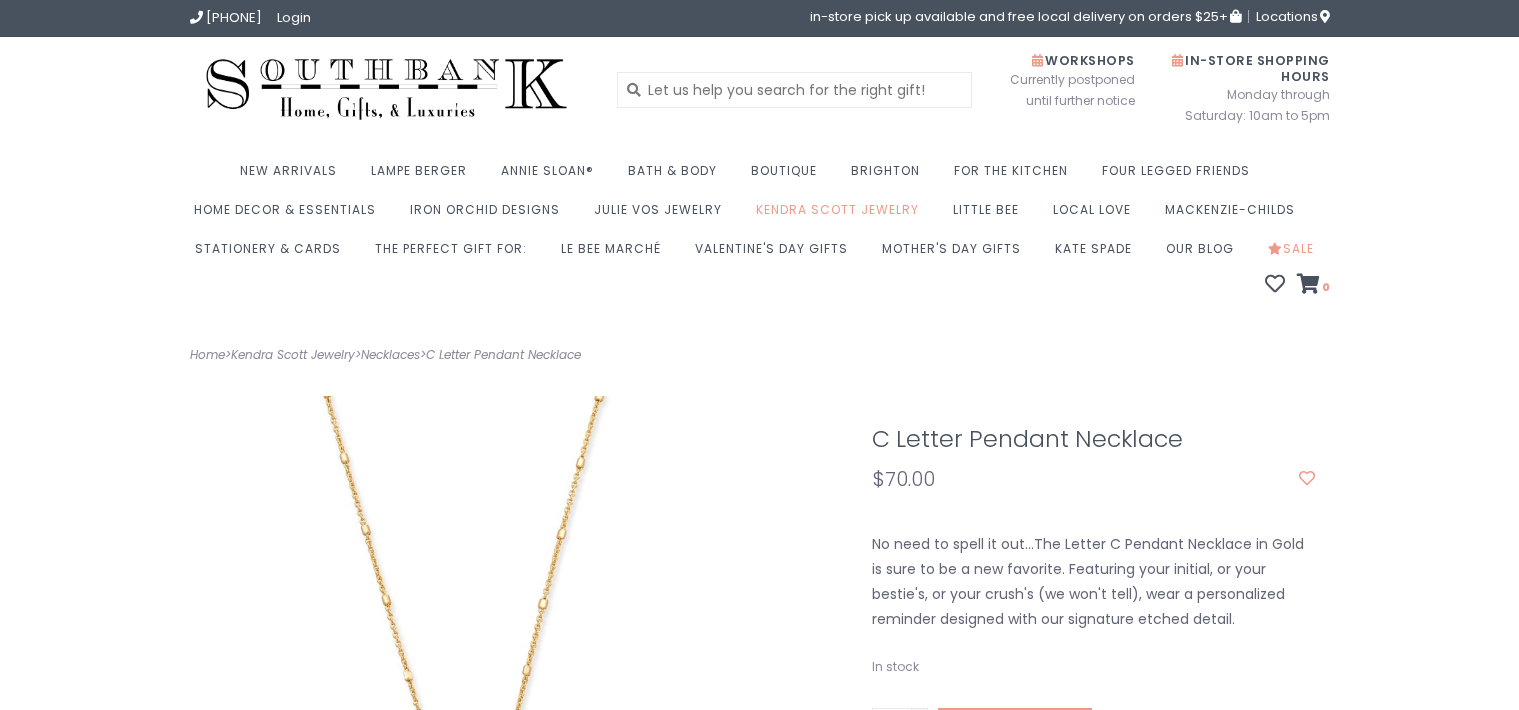 scroll, scrollTop: 240, scrollLeft: 0, axis: vertical 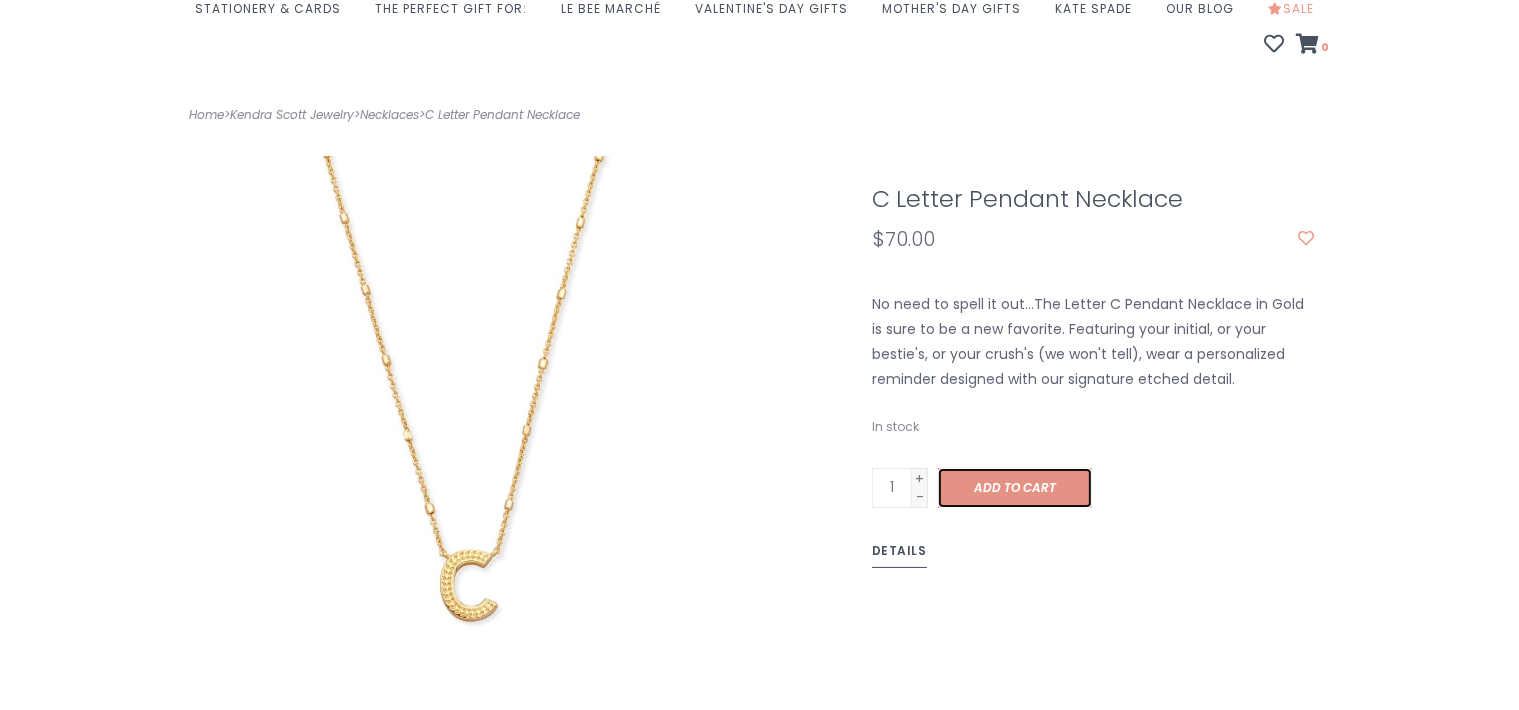 click on "Add to cart" at bounding box center (1015, 487) 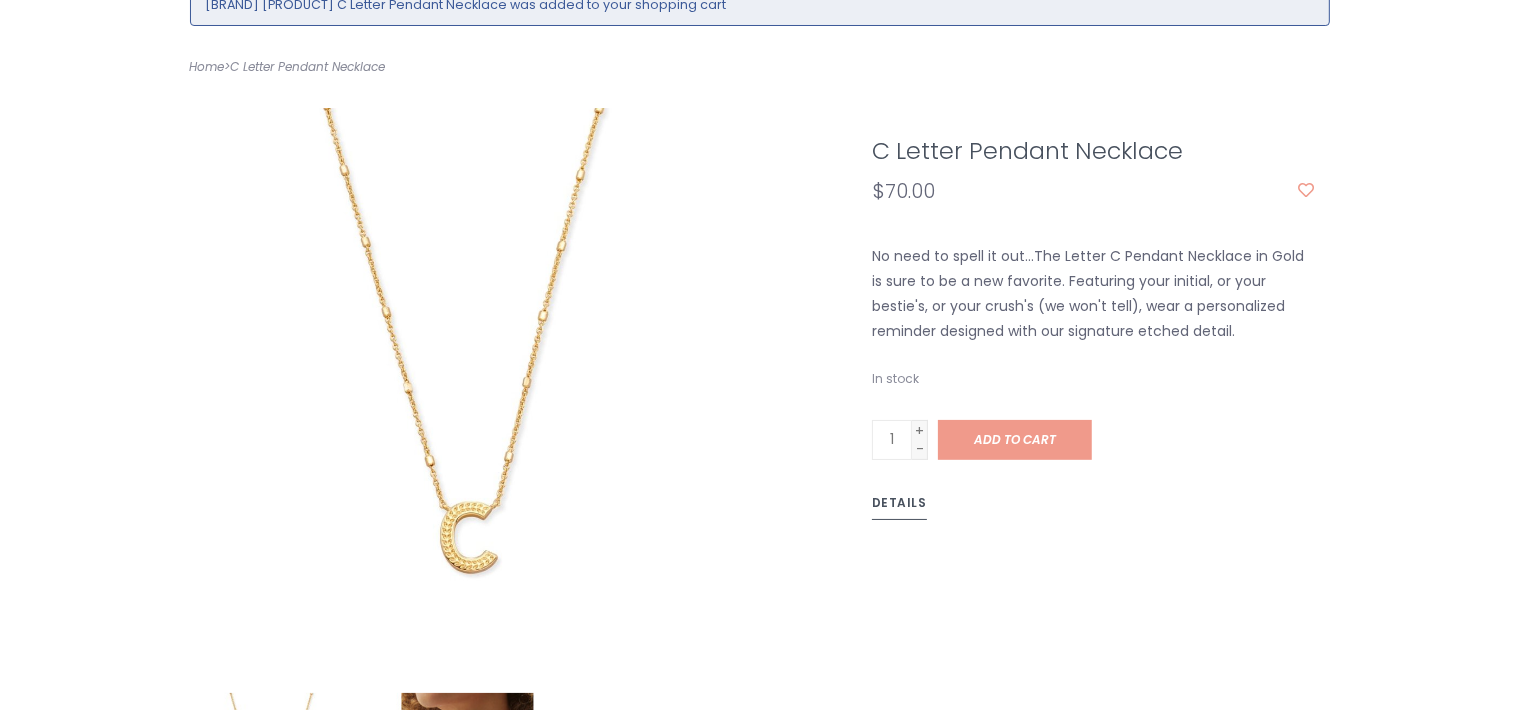 scroll, scrollTop: 0, scrollLeft: 0, axis: both 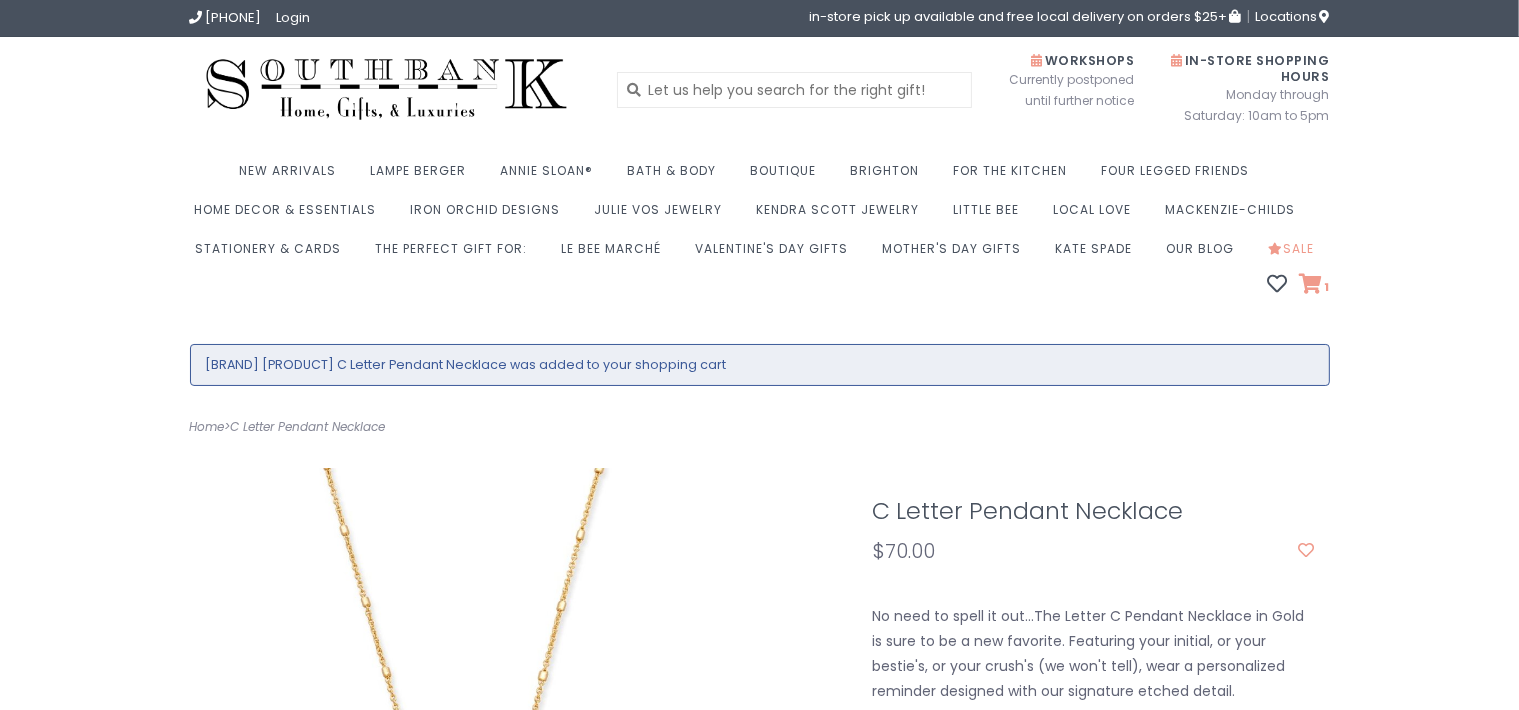 click at bounding box center (1311, 284) 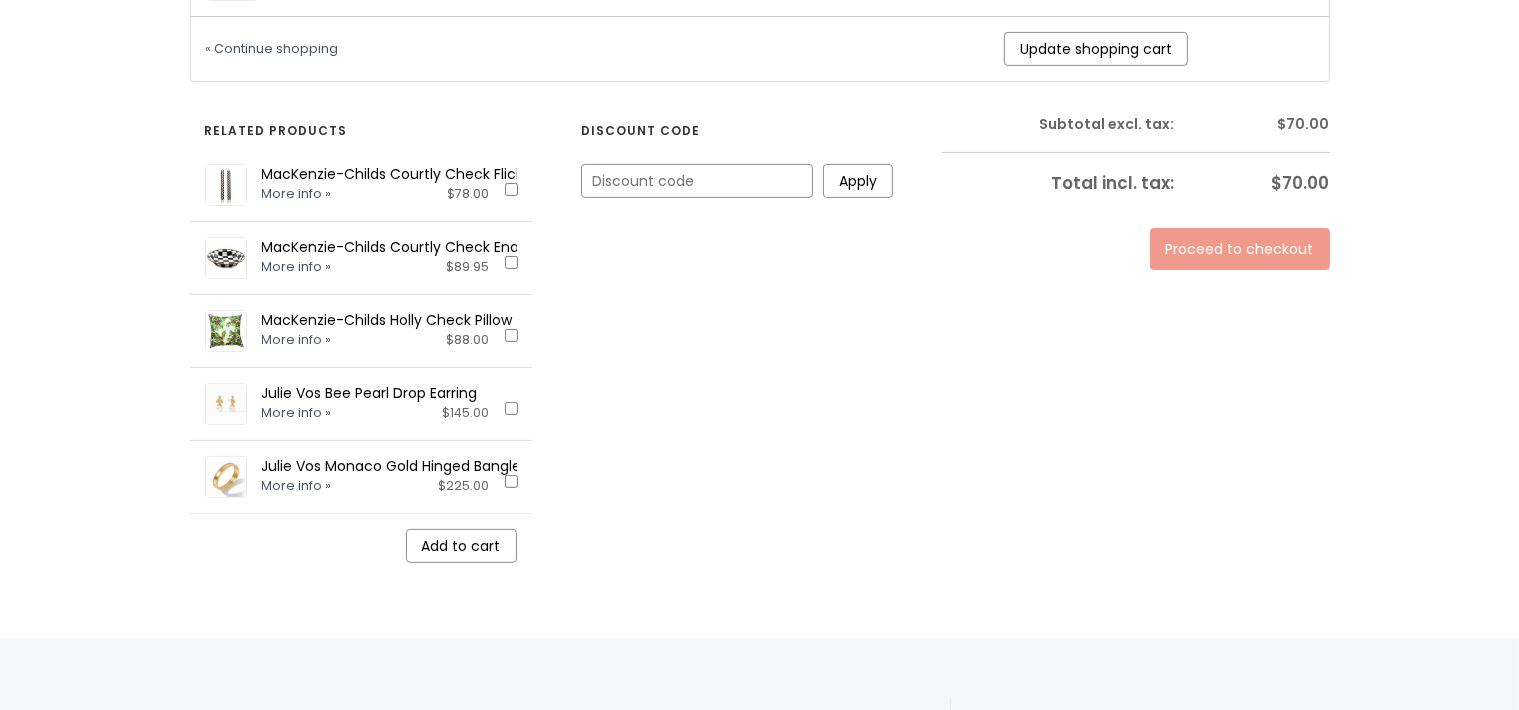 scroll, scrollTop: 0, scrollLeft: 0, axis: both 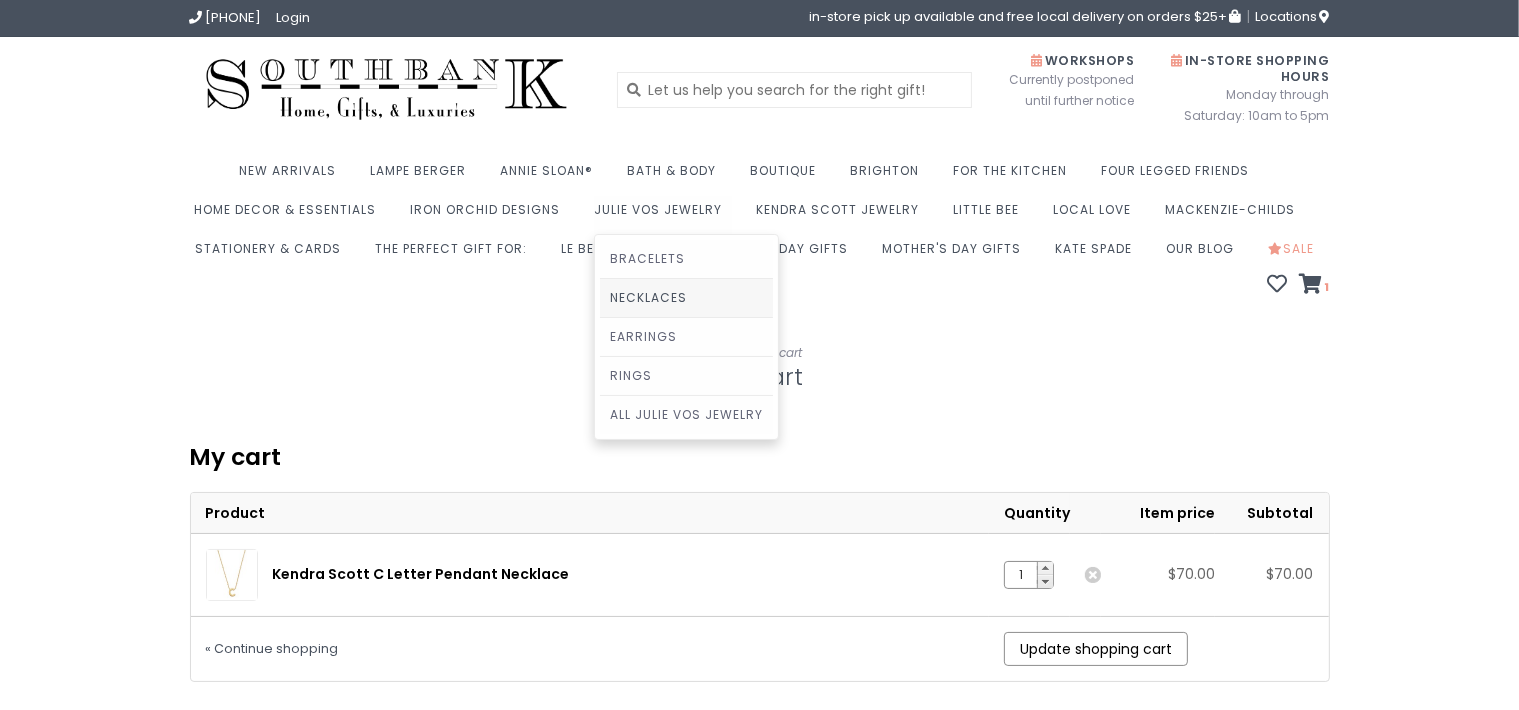 click on "Necklaces" at bounding box center (686, 298) 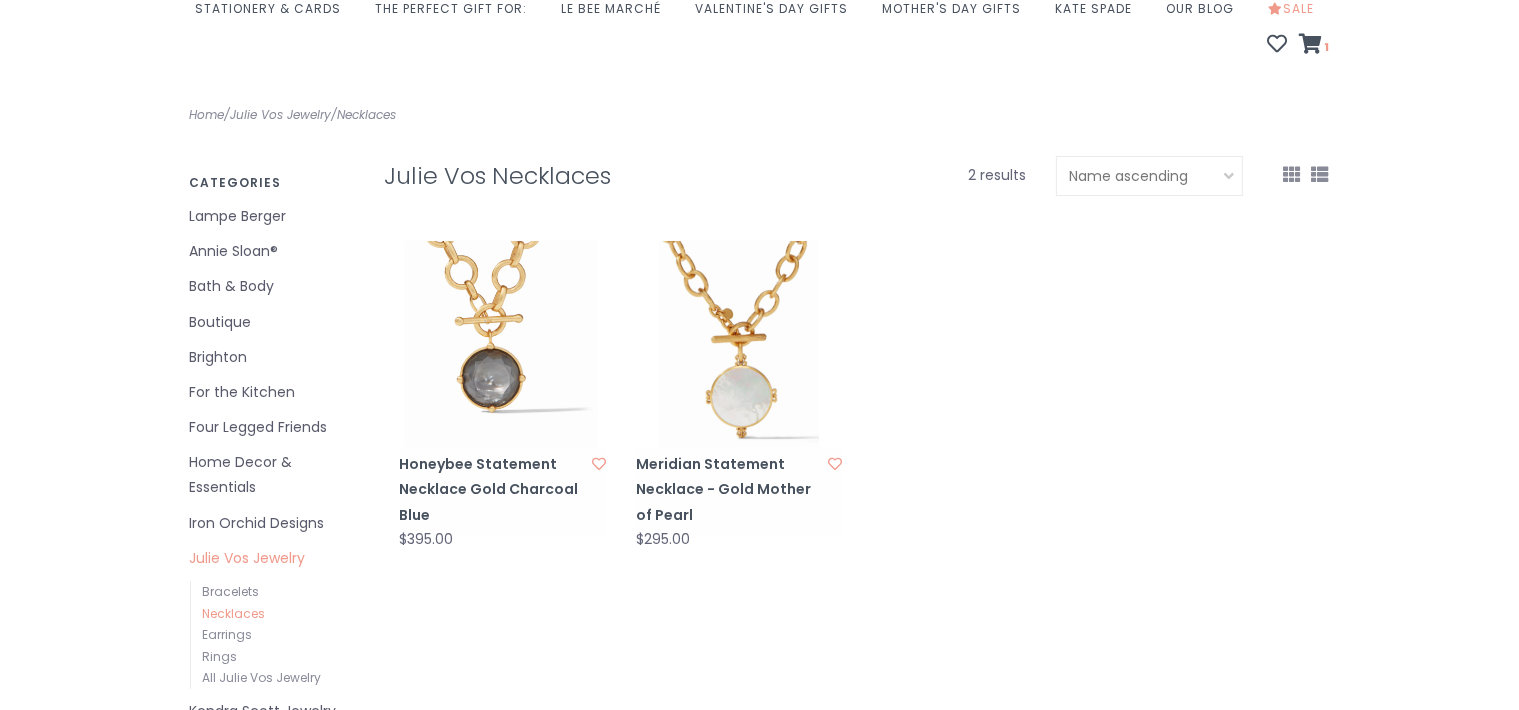 scroll, scrollTop: 0, scrollLeft: 0, axis: both 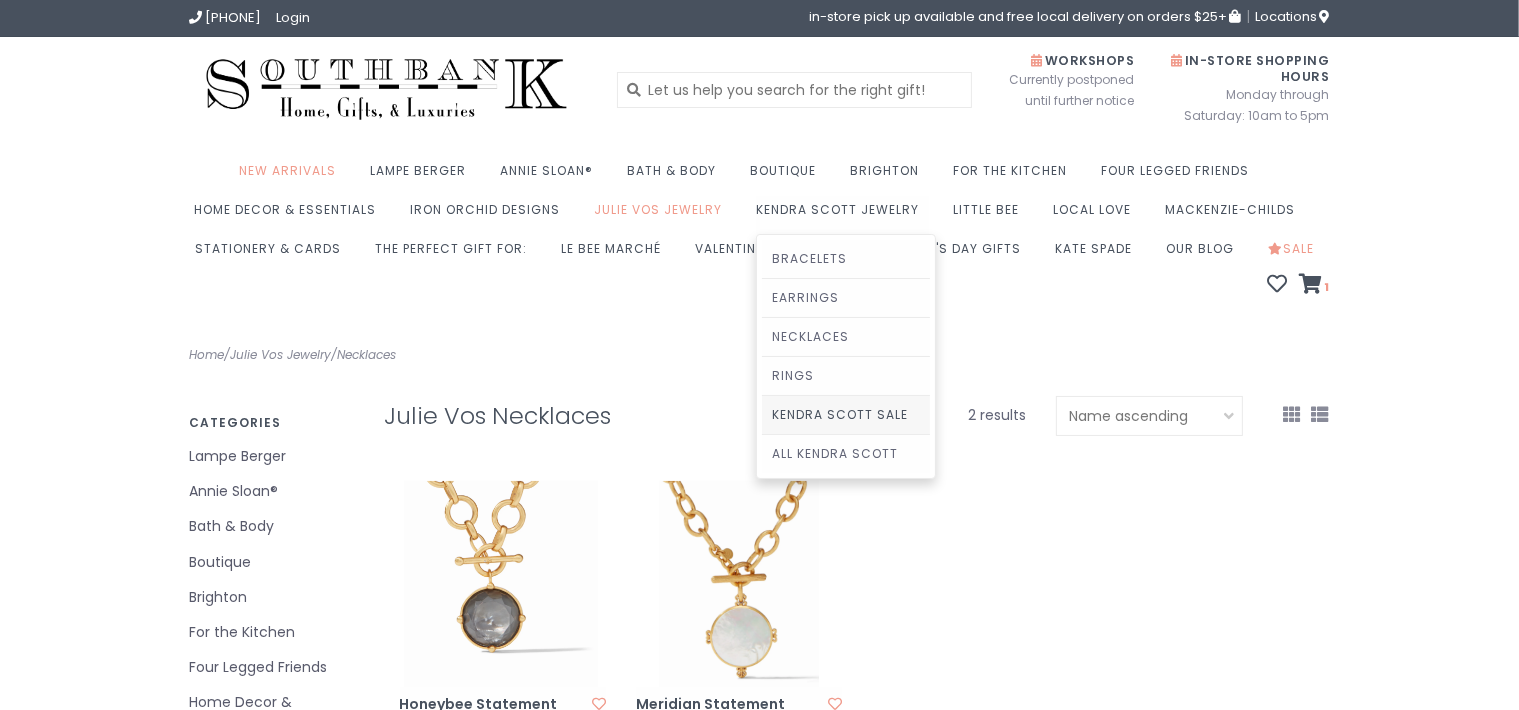 click on "Kendra Scott Sale" at bounding box center (846, 415) 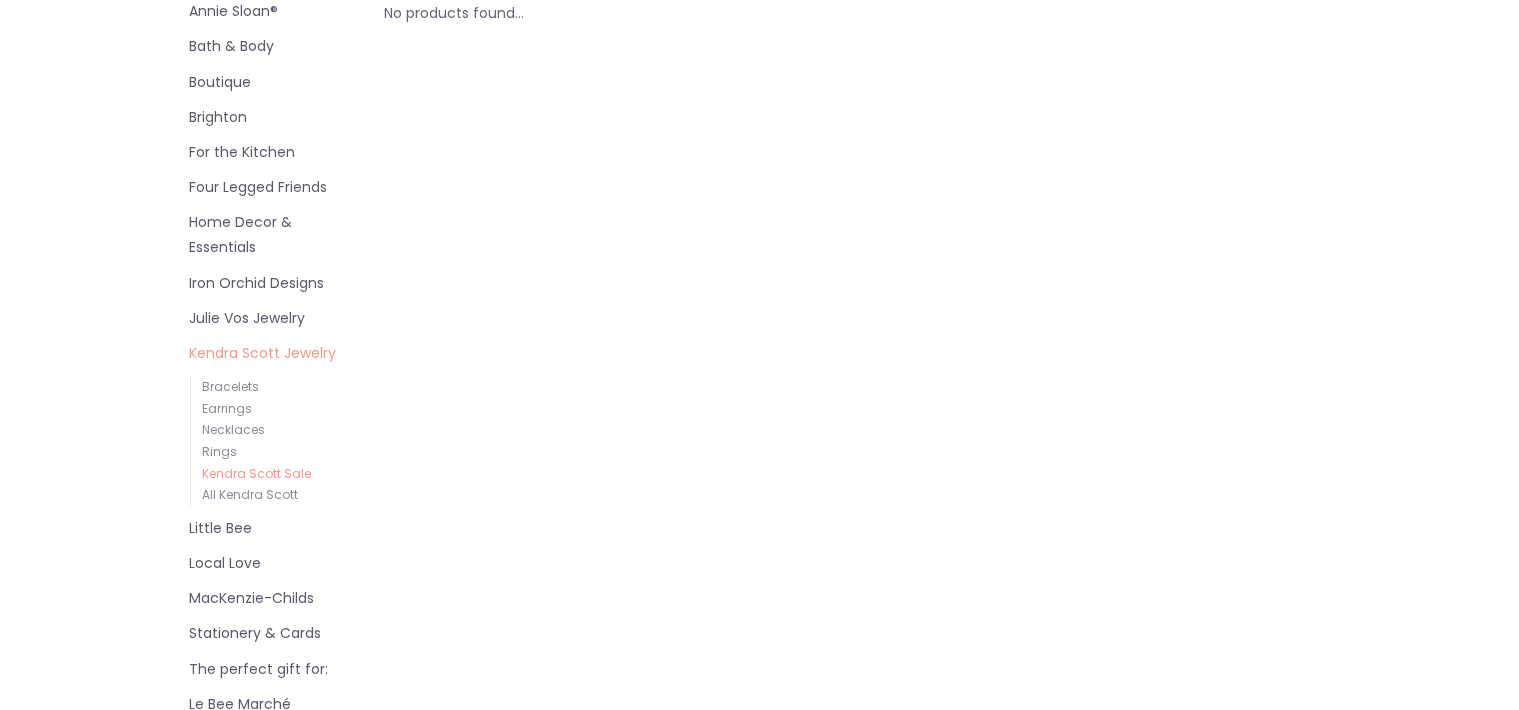 scroll, scrollTop: 120, scrollLeft: 0, axis: vertical 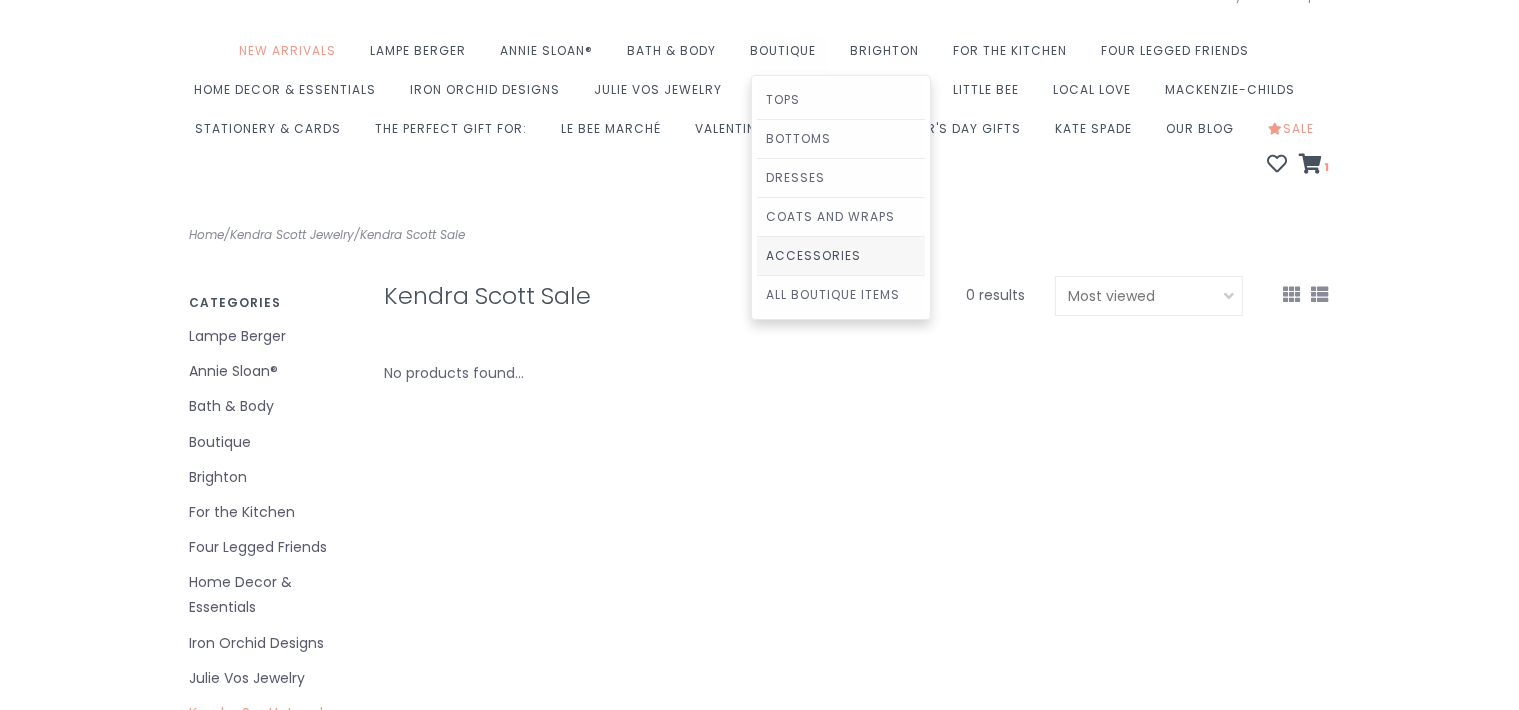 click on "Accessories" at bounding box center [841, 256] 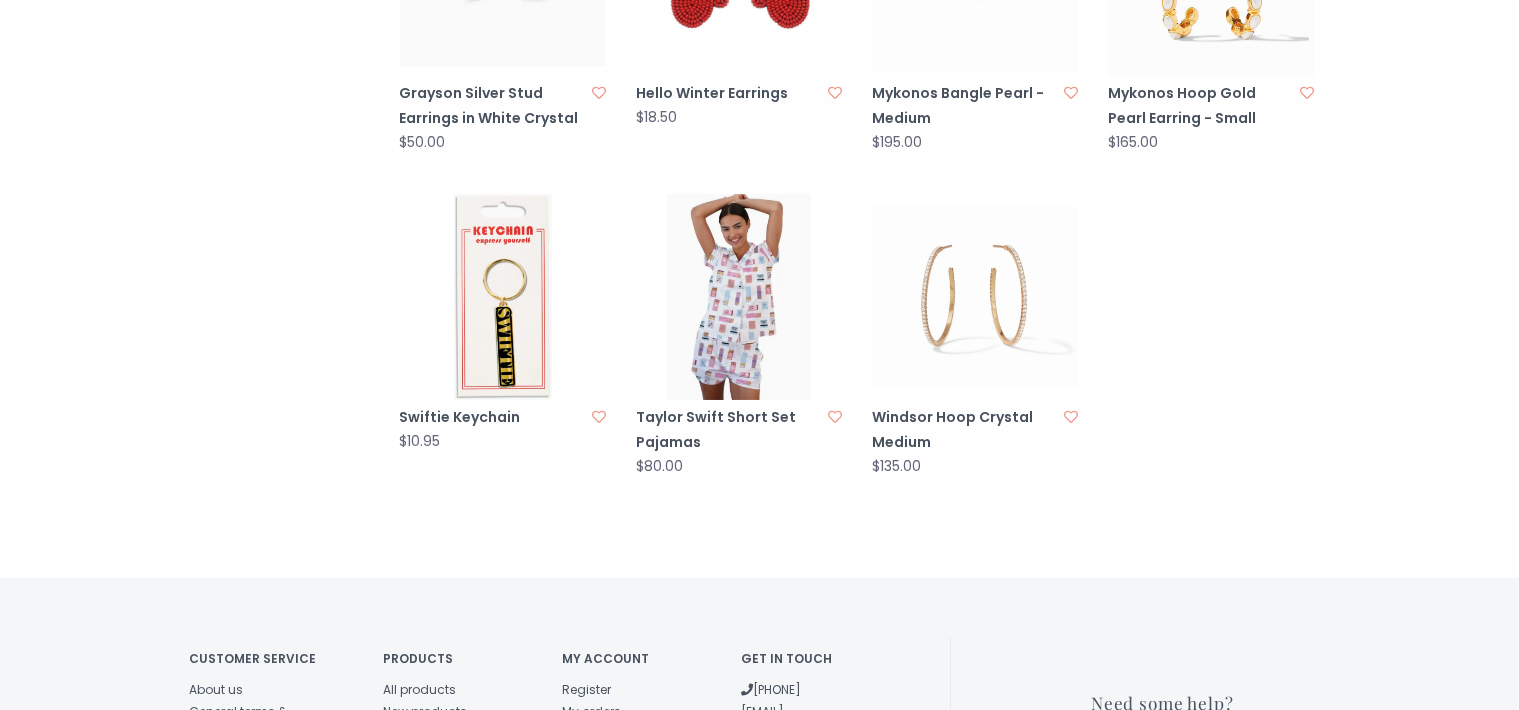 scroll, scrollTop: 1200, scrollLeft: 0, axis: vertical 